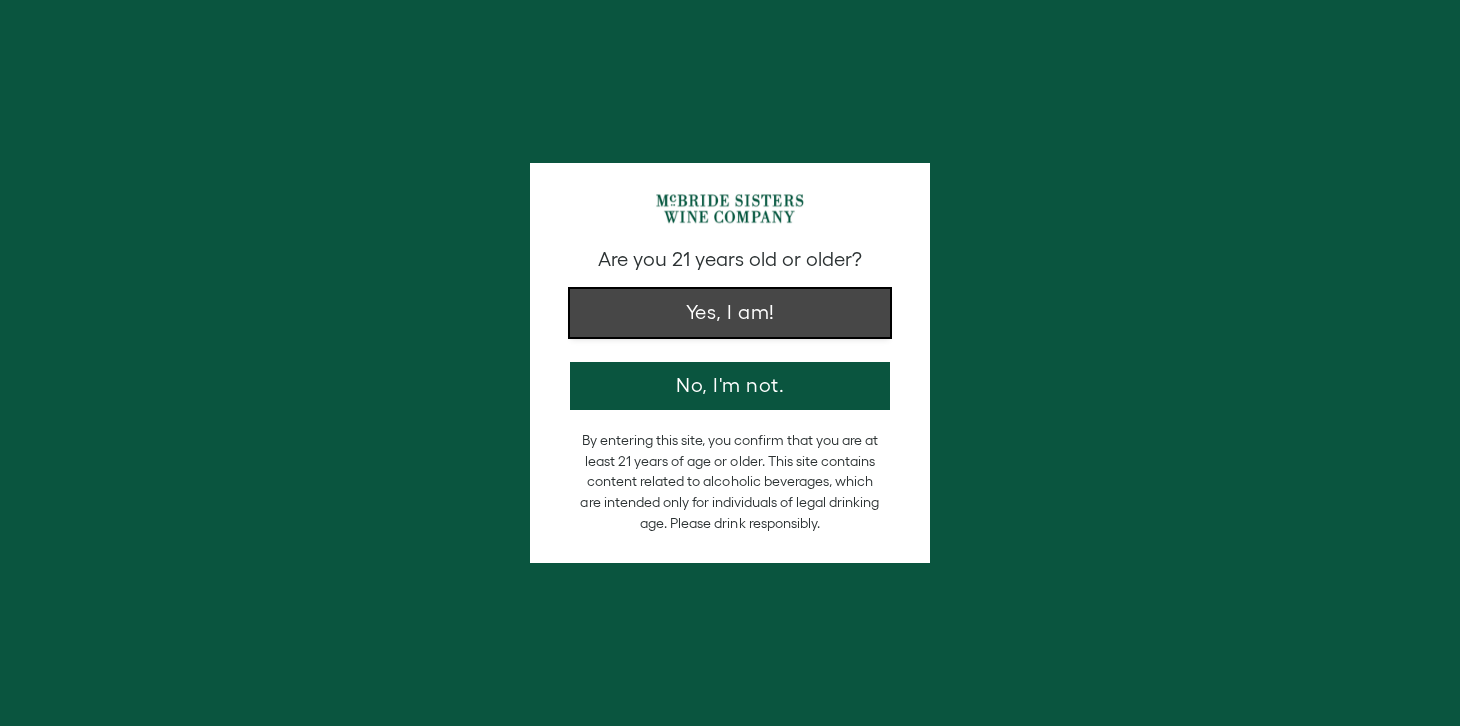 scroll, scrollTop: 0, scrollLeft: 0, axis: both 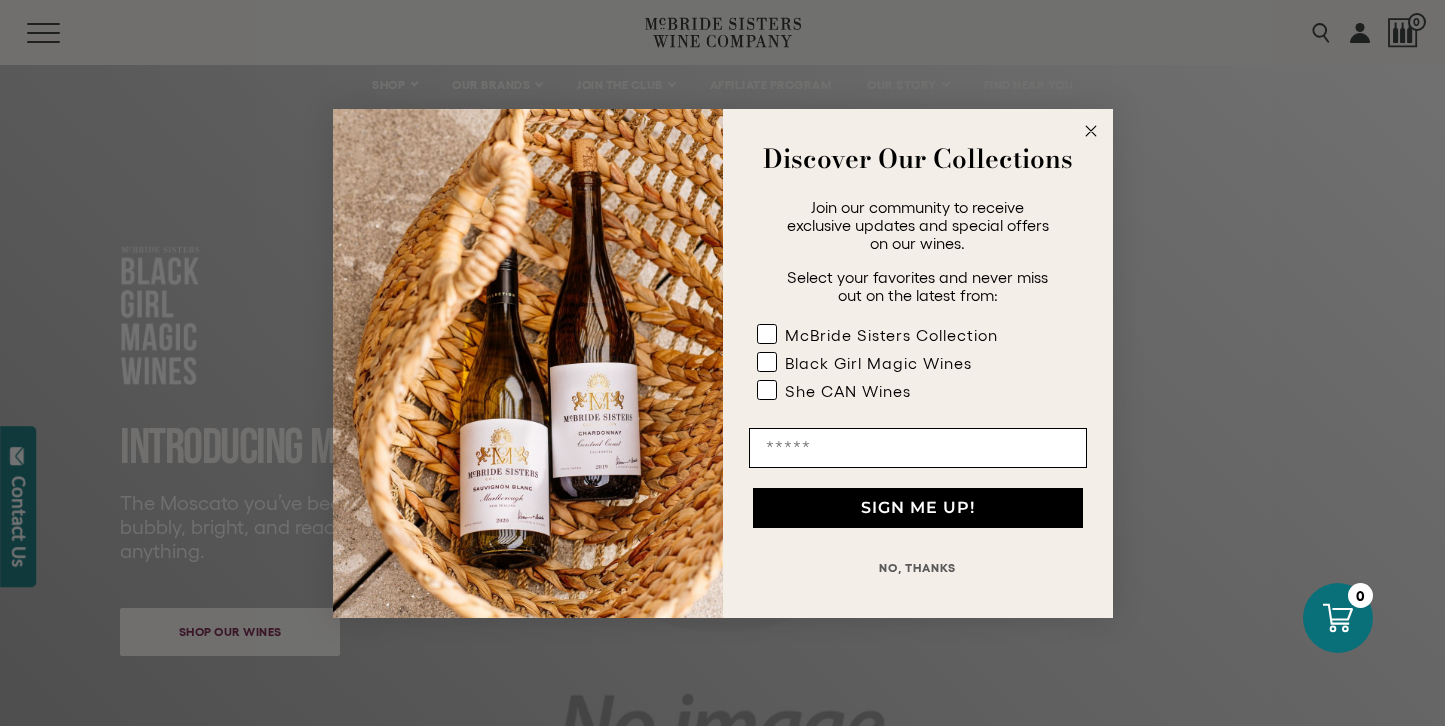 click 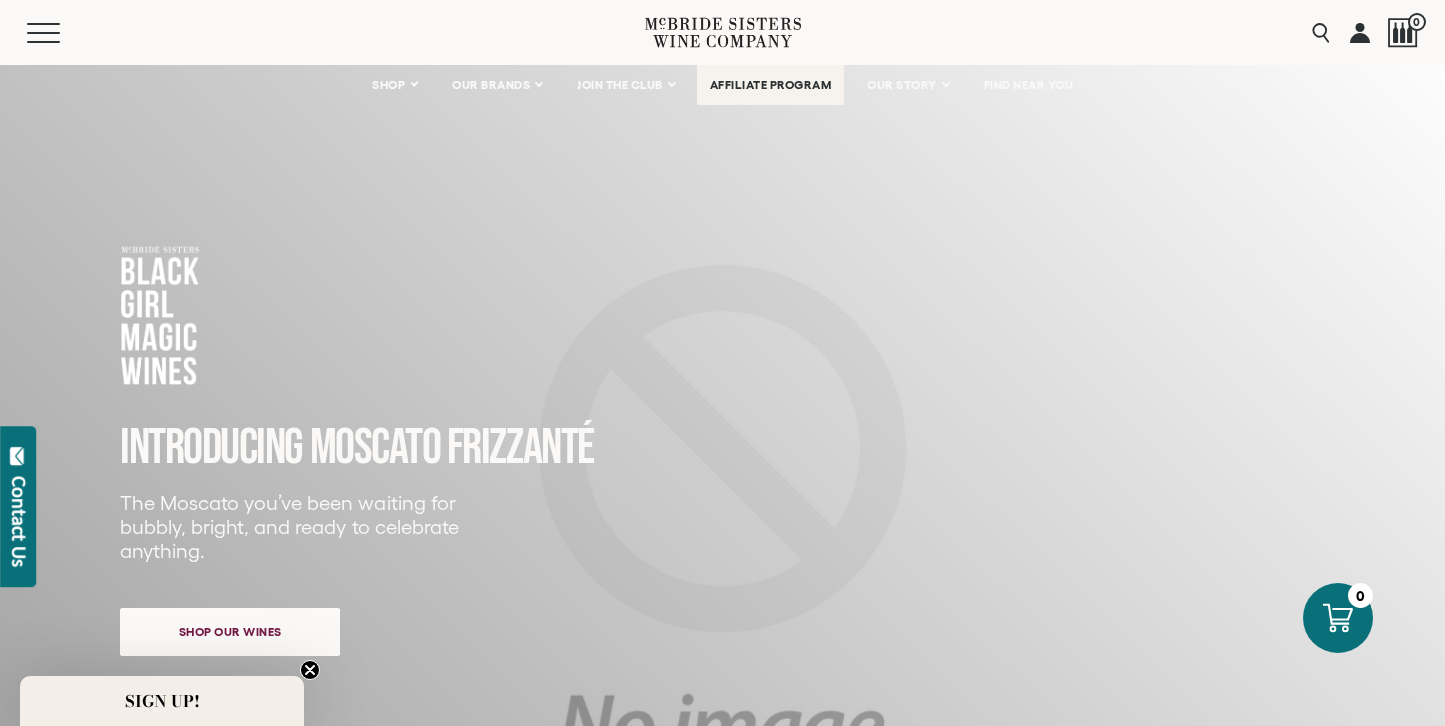 click on "AFFILIATE PROGRAM" at bounding box center (771, 85) 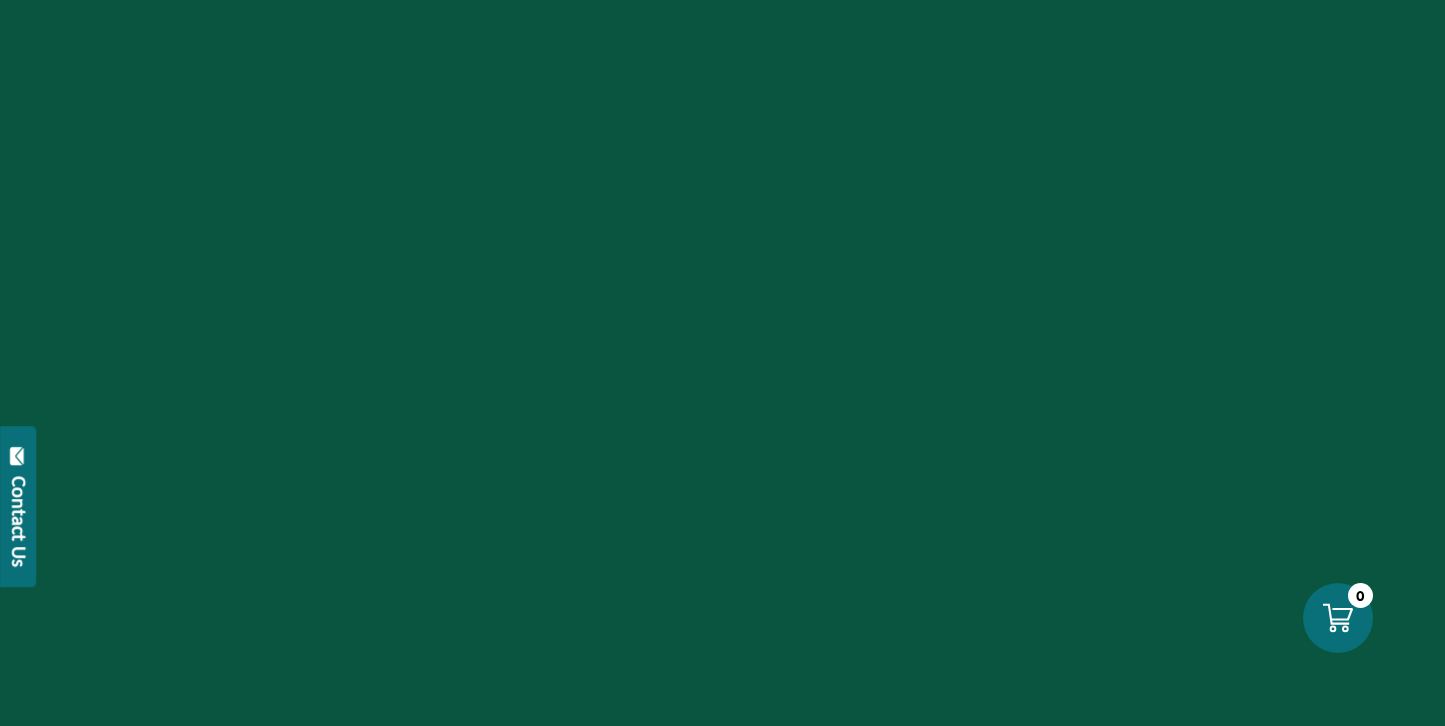 scroll, scrollTop: 0, scrollLeft: 0, axis: both 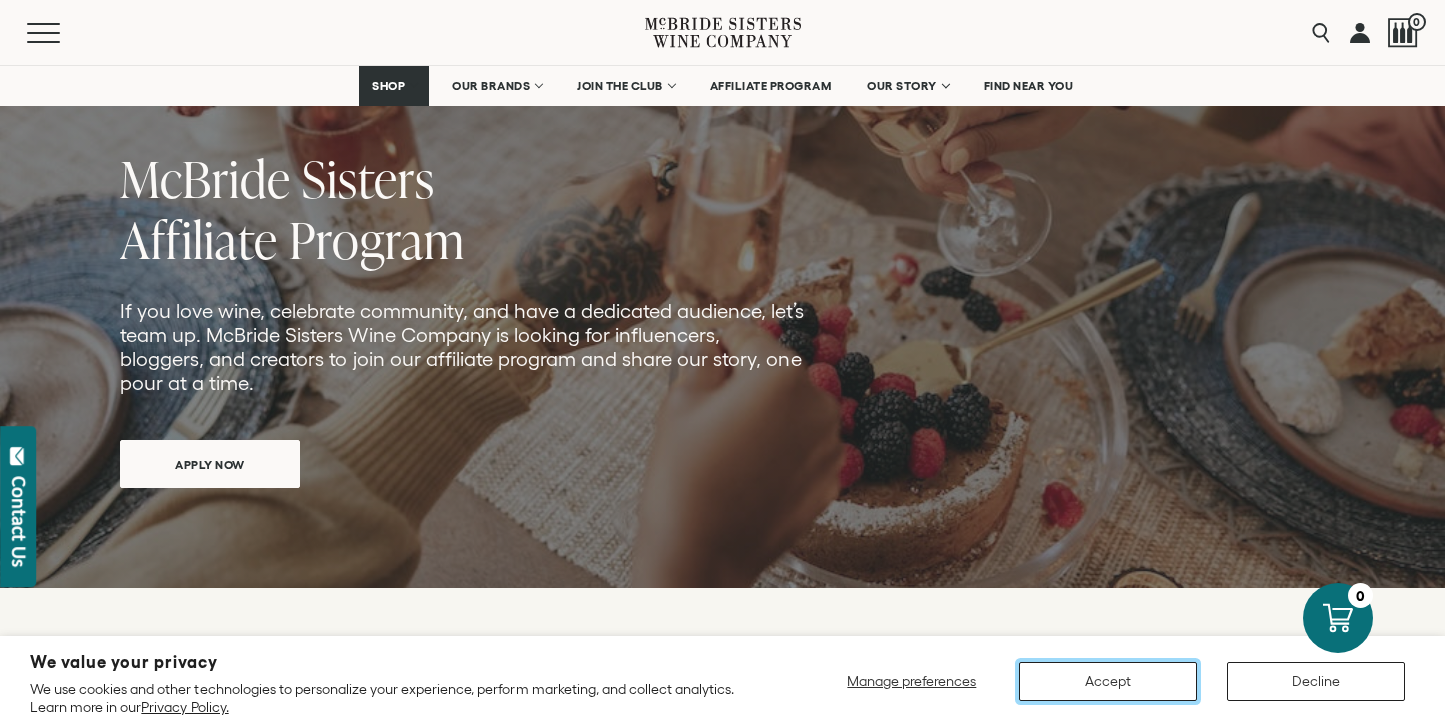 click on "Accept" at bounding box center (1108, 681) 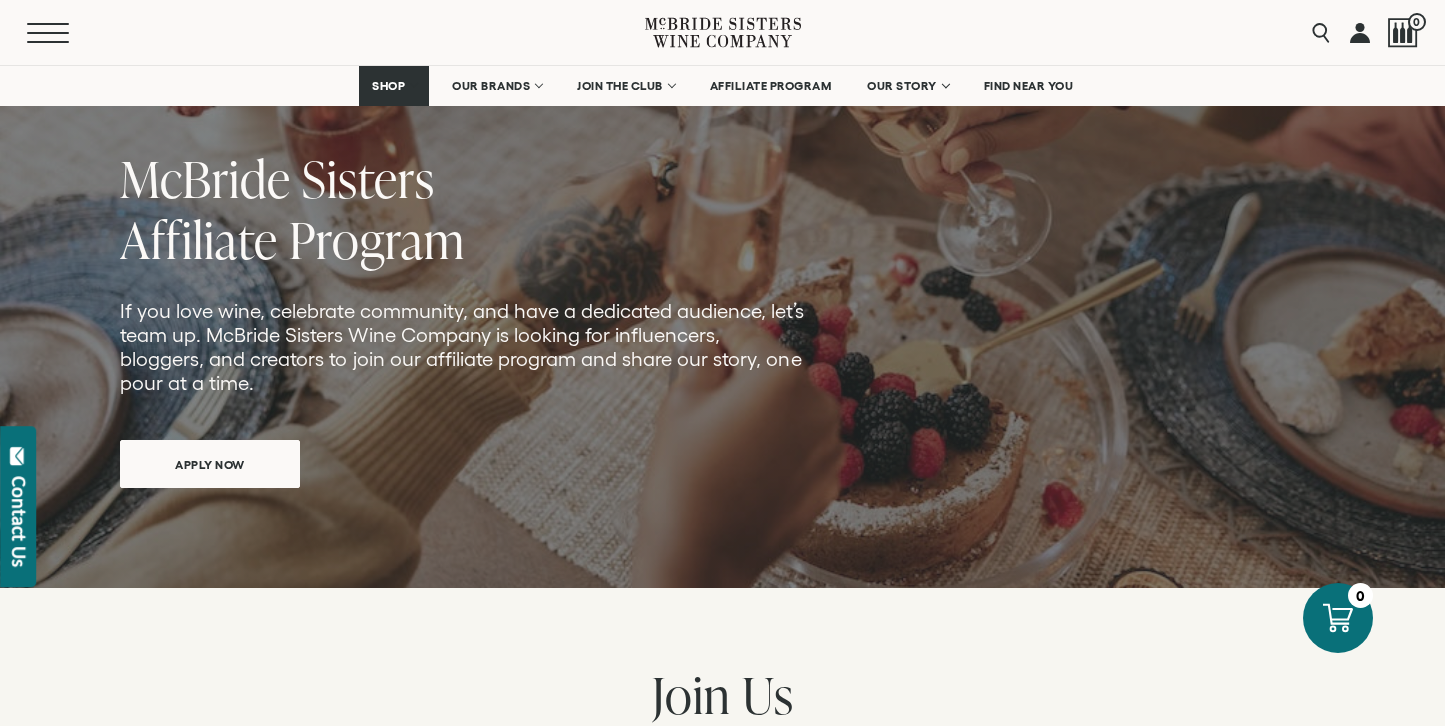 click at bounding box center [48, 42] 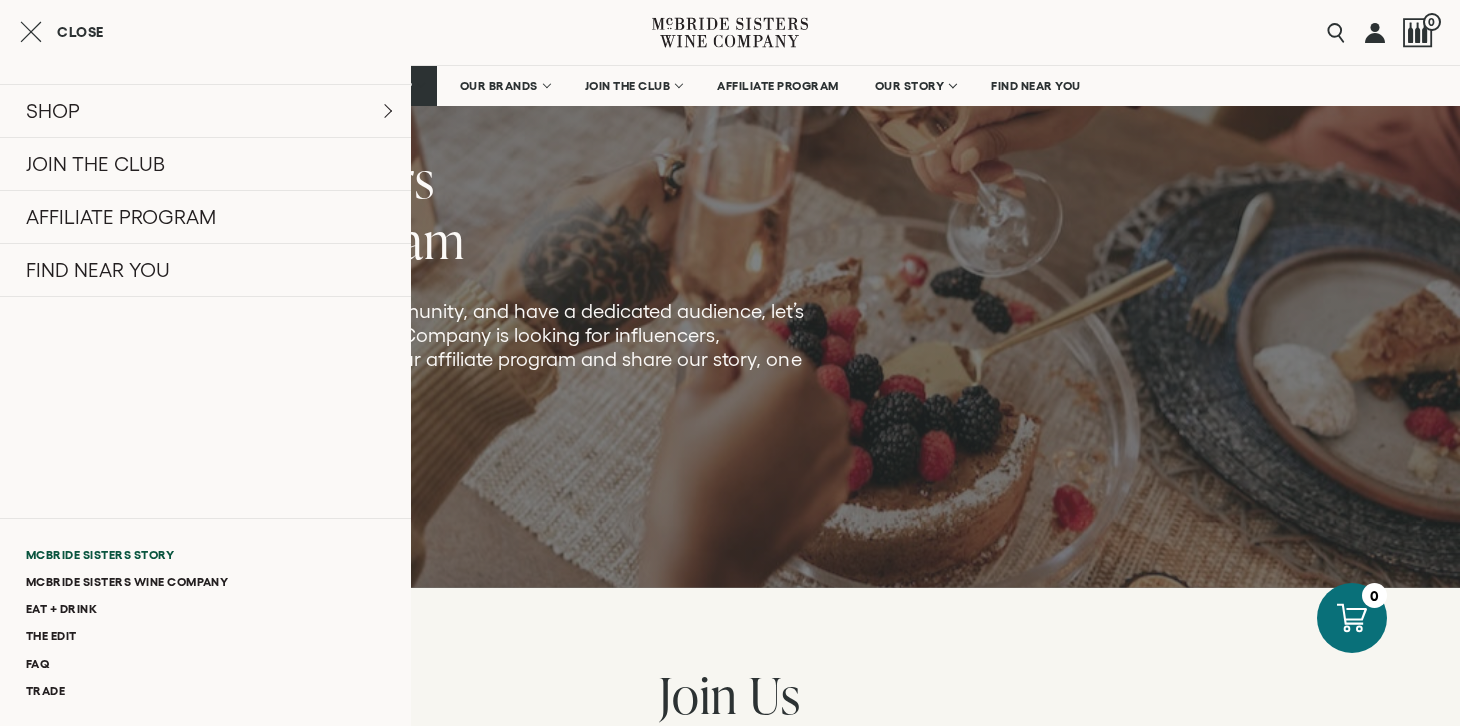 click on "McBride Sisters Story" at bounding box center (205, 554) 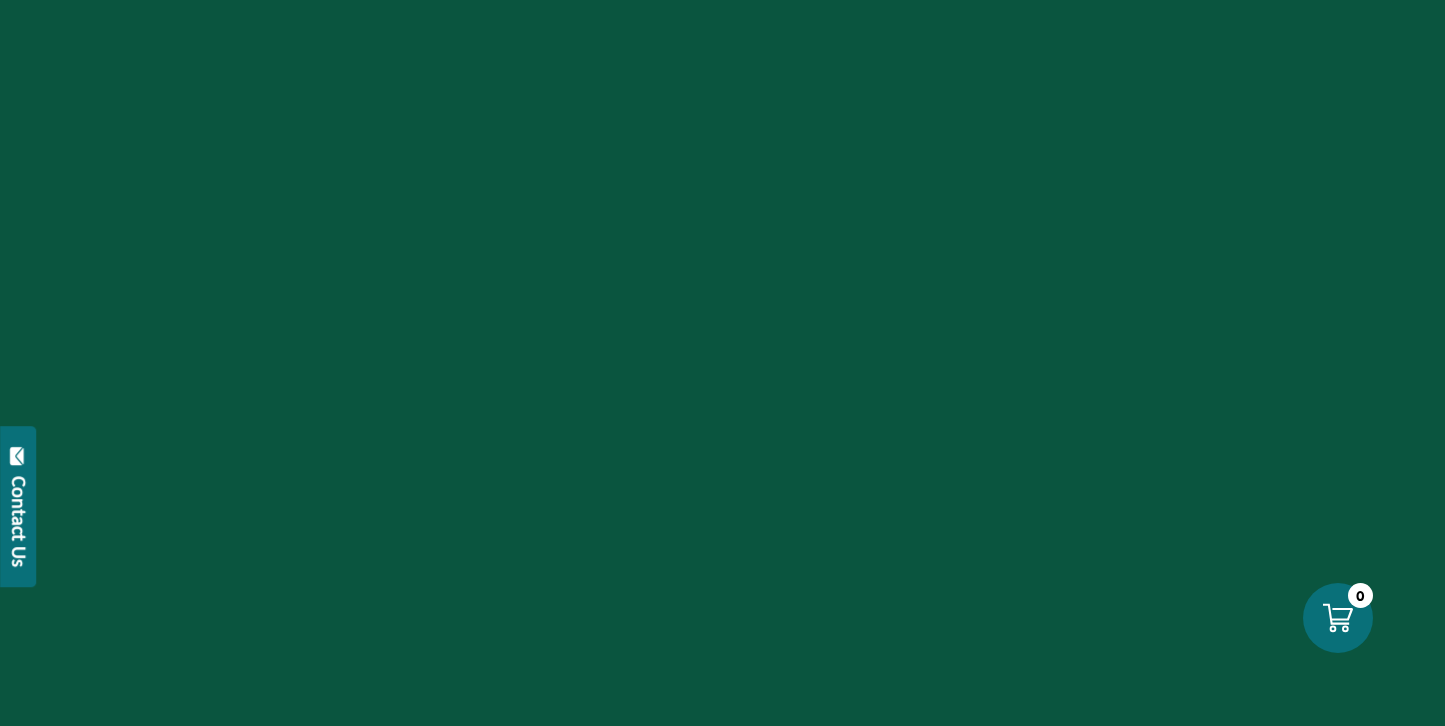 scroll, scrollTop: 0, scrollLeft: 0, axis: both 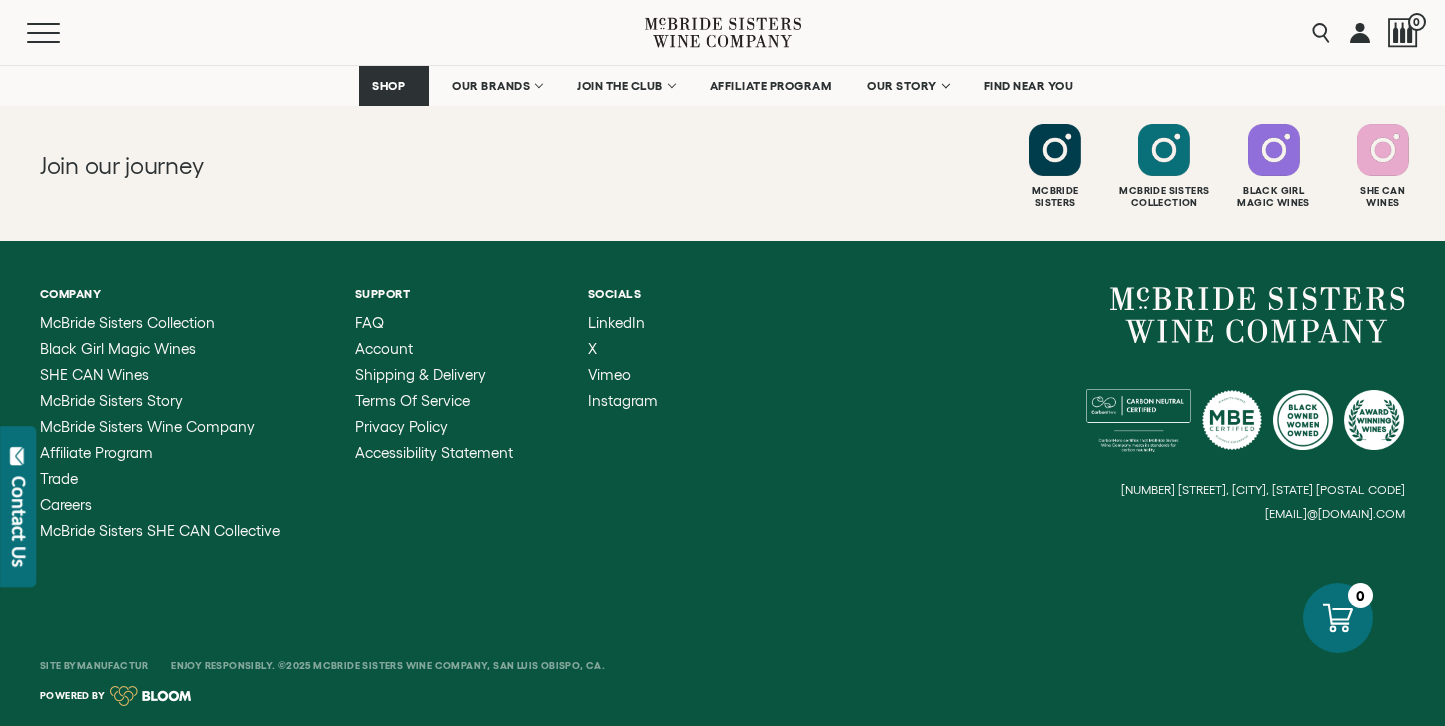 click on "Contact Us" at bounding box center [19, 521] 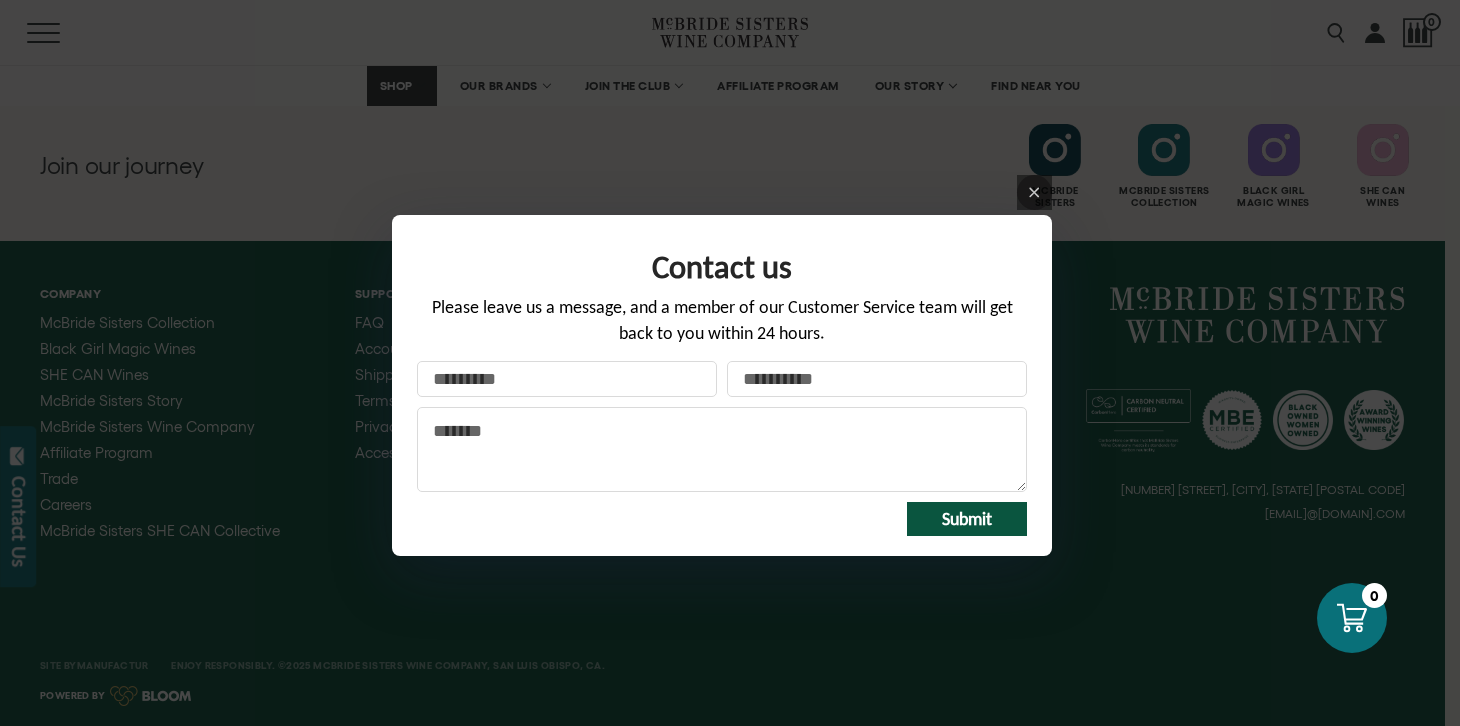 click on "Your name" 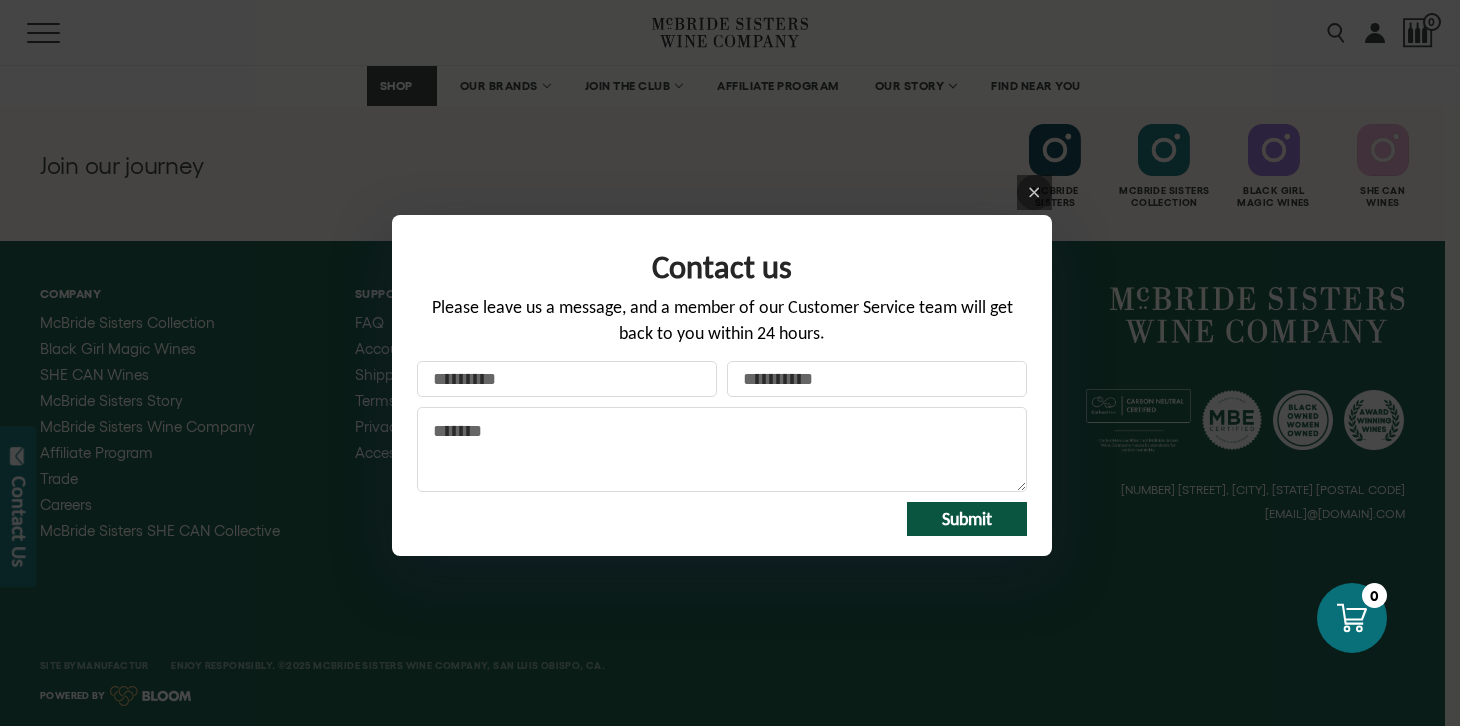 type on "**********" 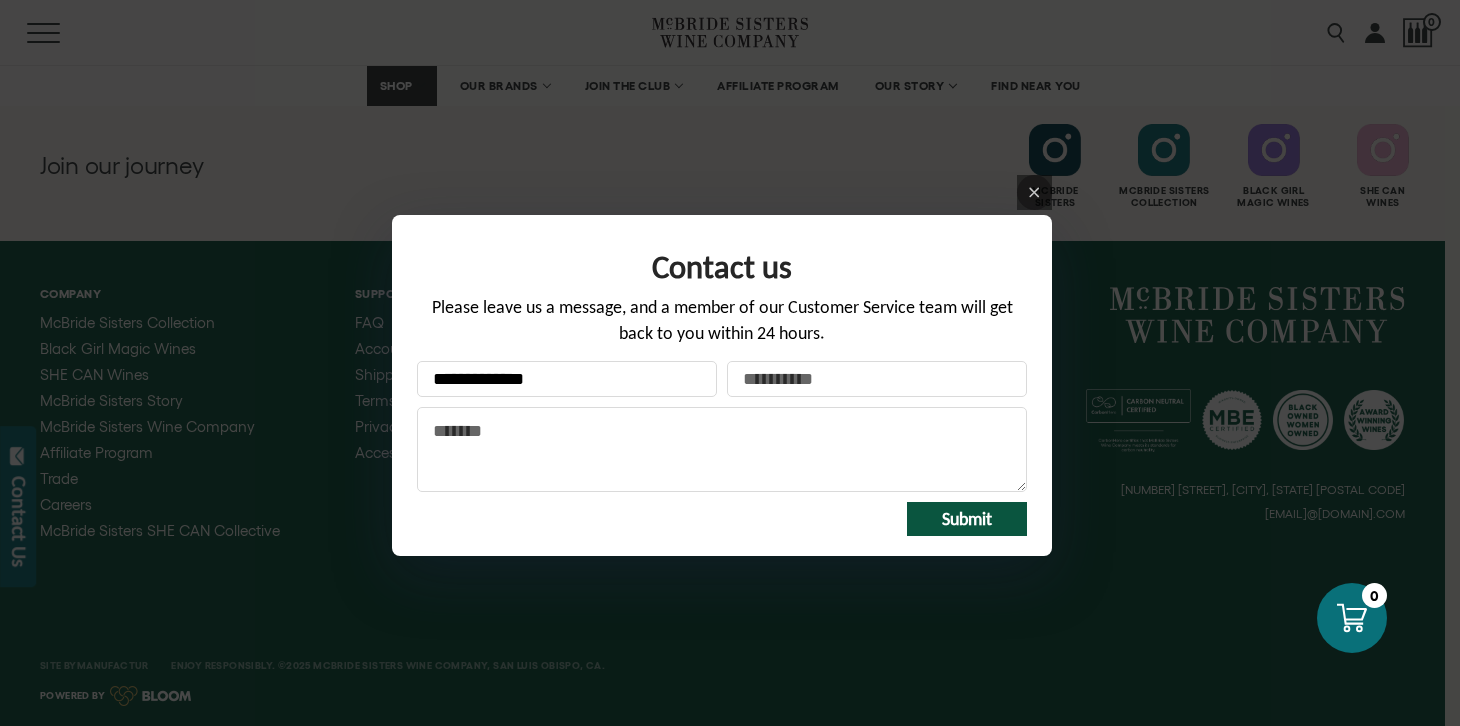 click on "Your email  *" 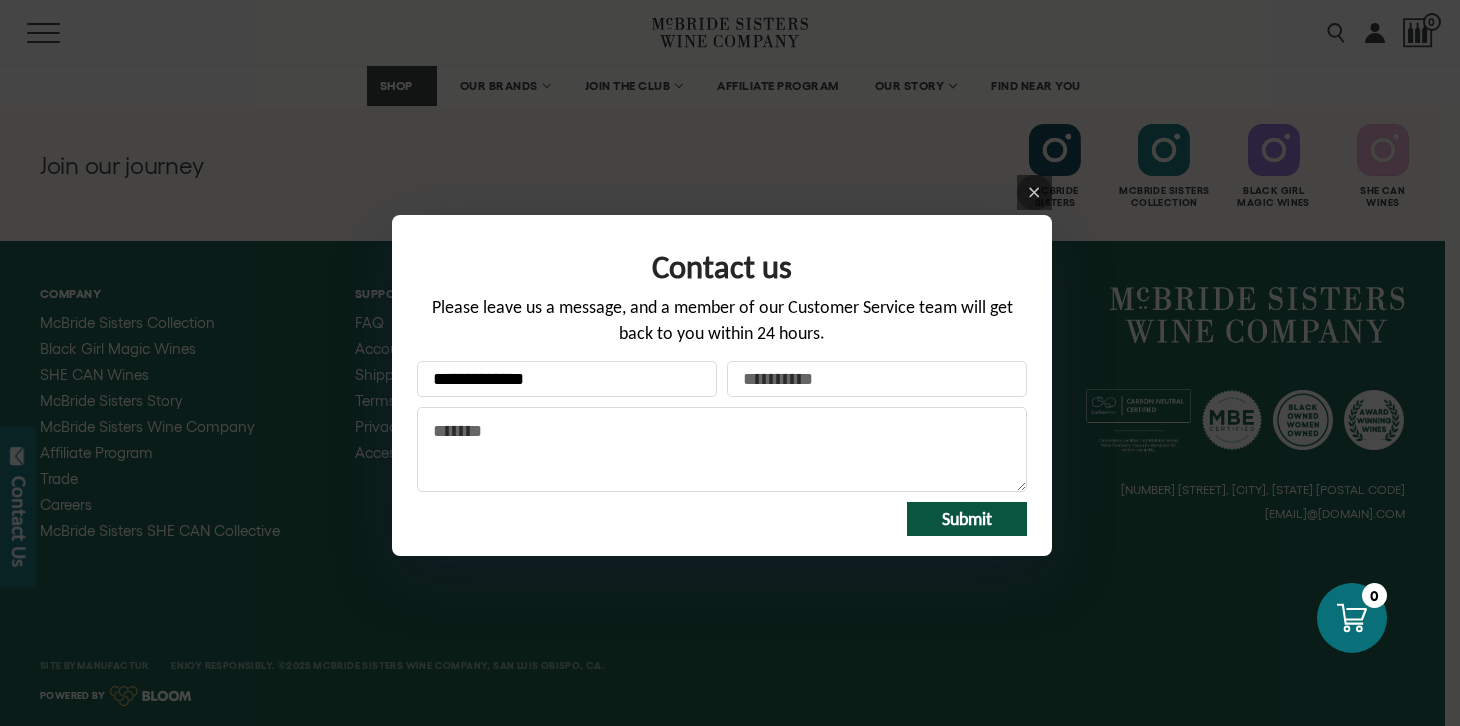 type on "**********" 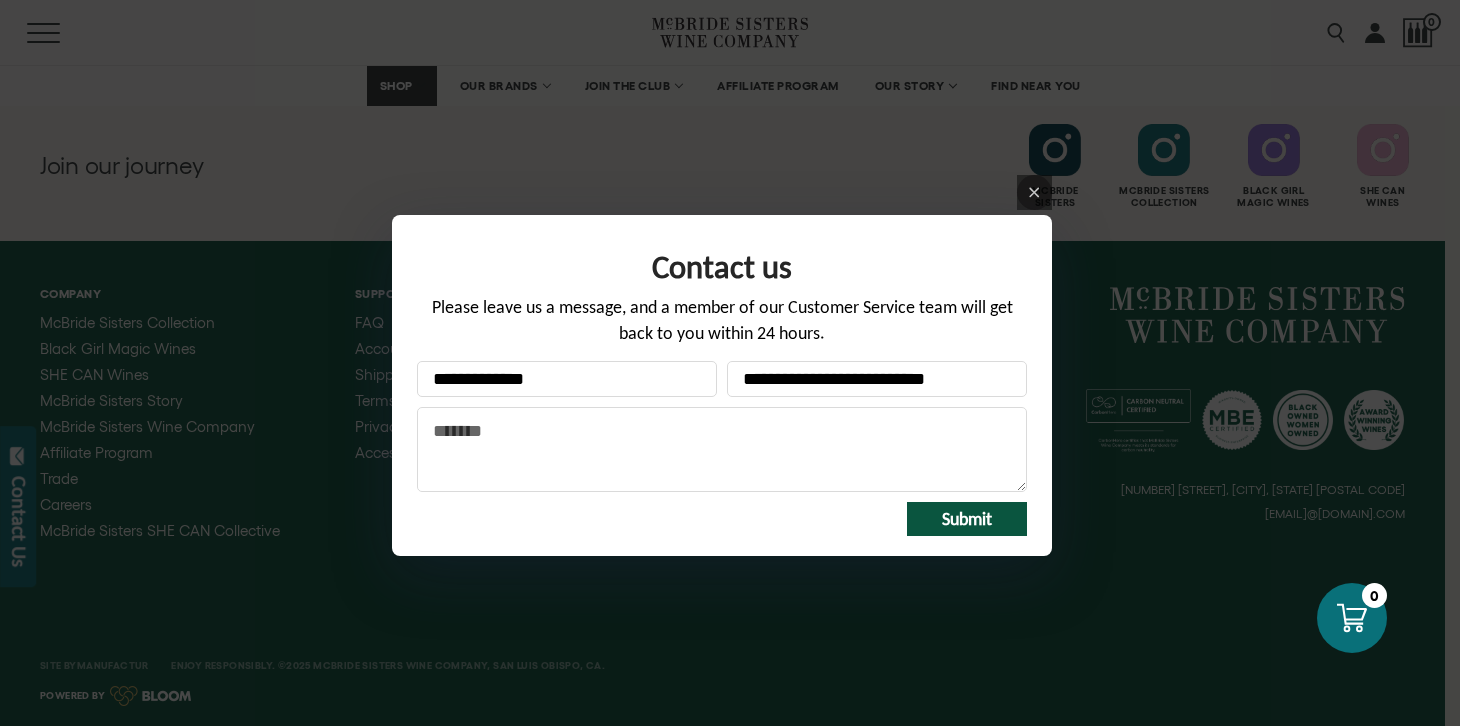 click on "Message" 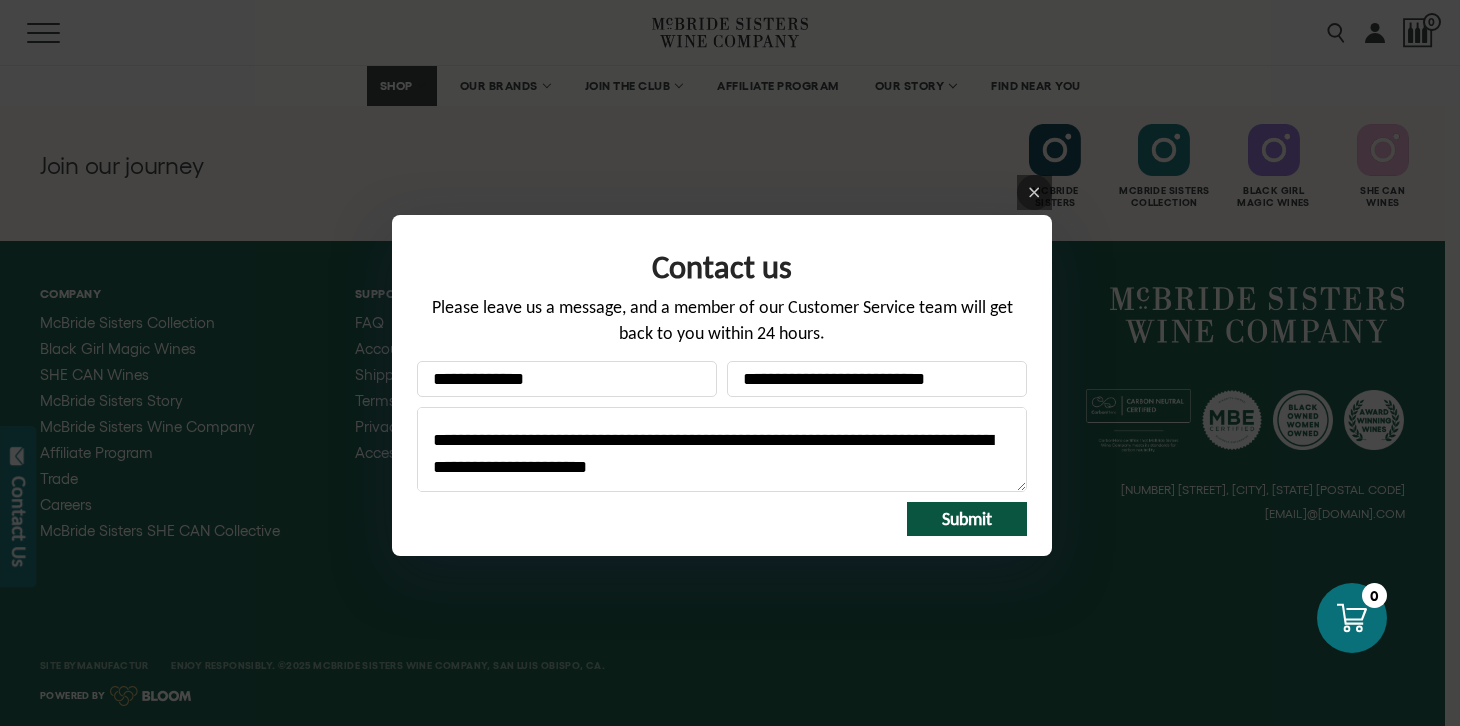 scroll, scrollTop: 0, scrollLeft: 0, axis: both 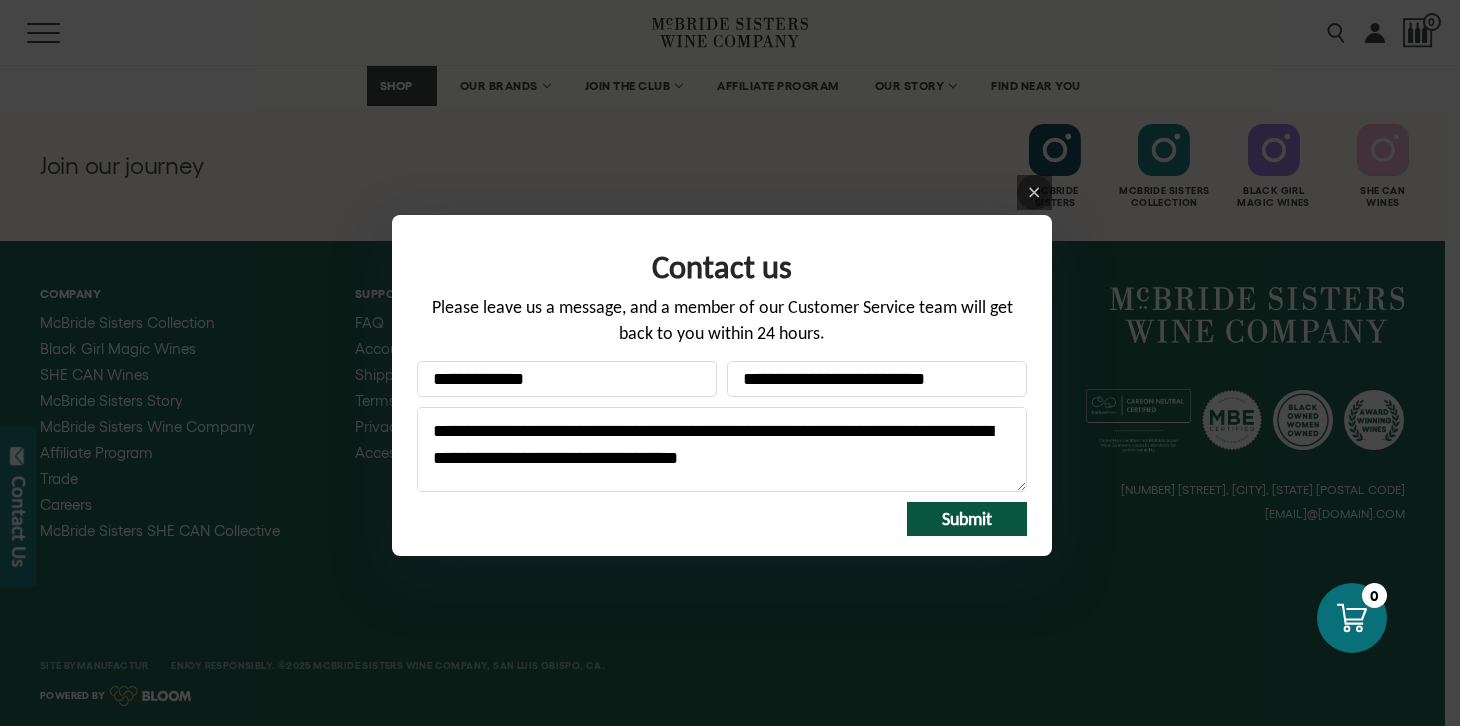 click on "**********" 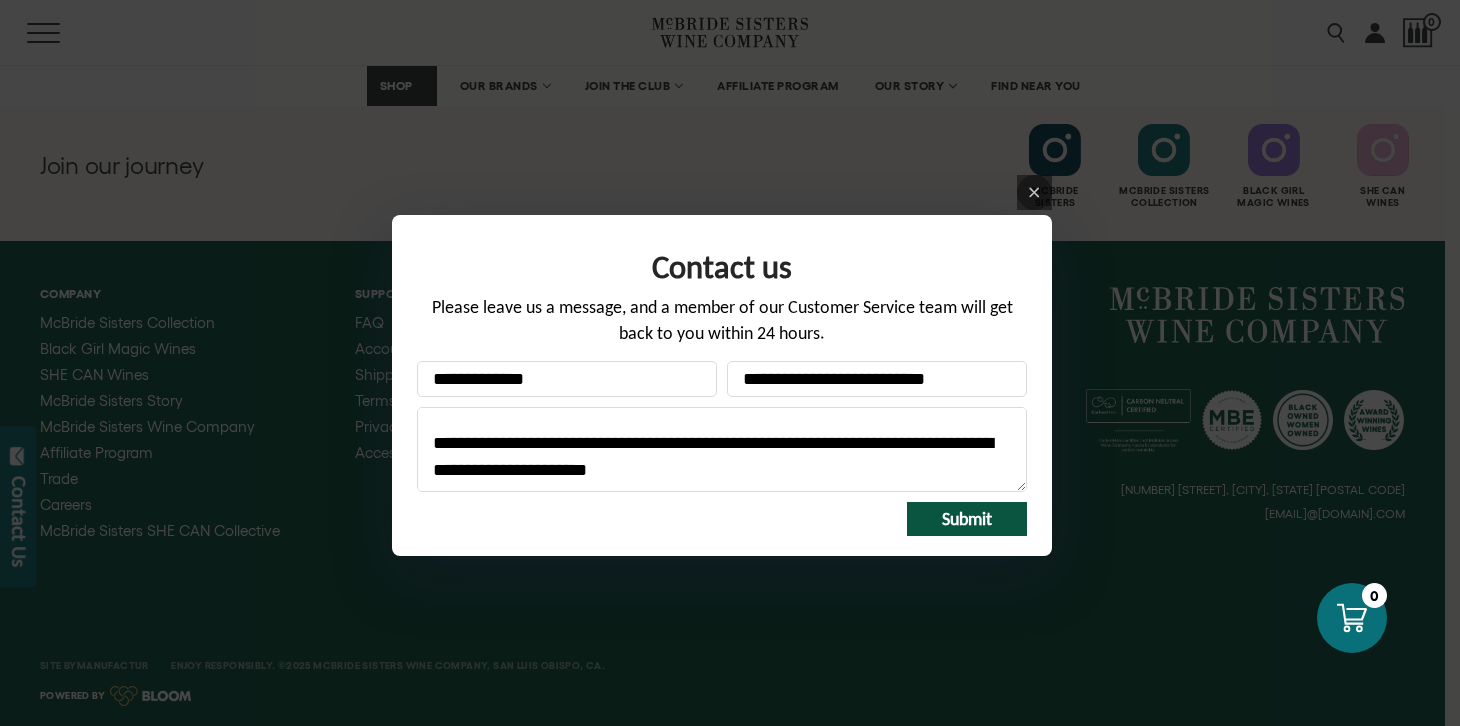 scroll, scrollTop: 79, scrollLeft: 0, axis: vertical 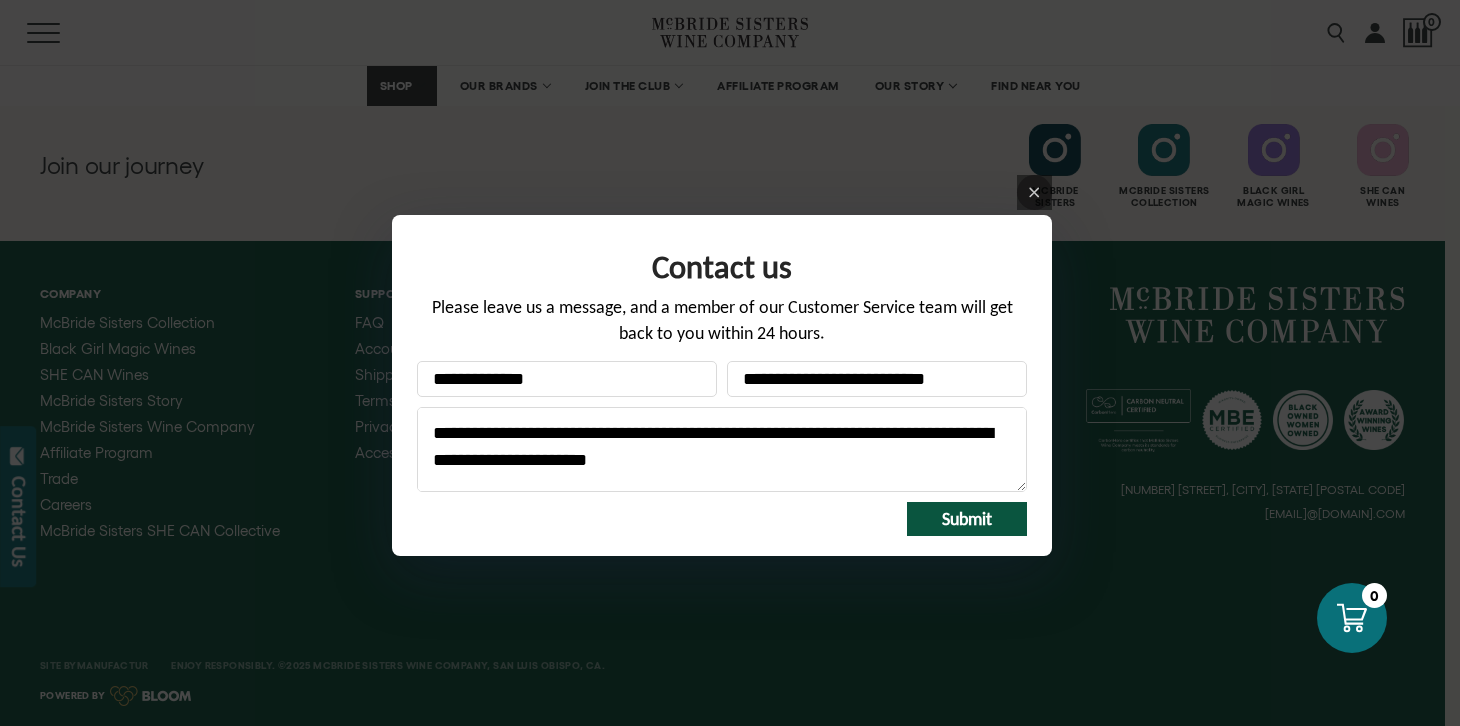 drag, startPoint x: 666, startPoint y: 464, endPoint x: 408, endPoint y: 431, distance: 260.1019 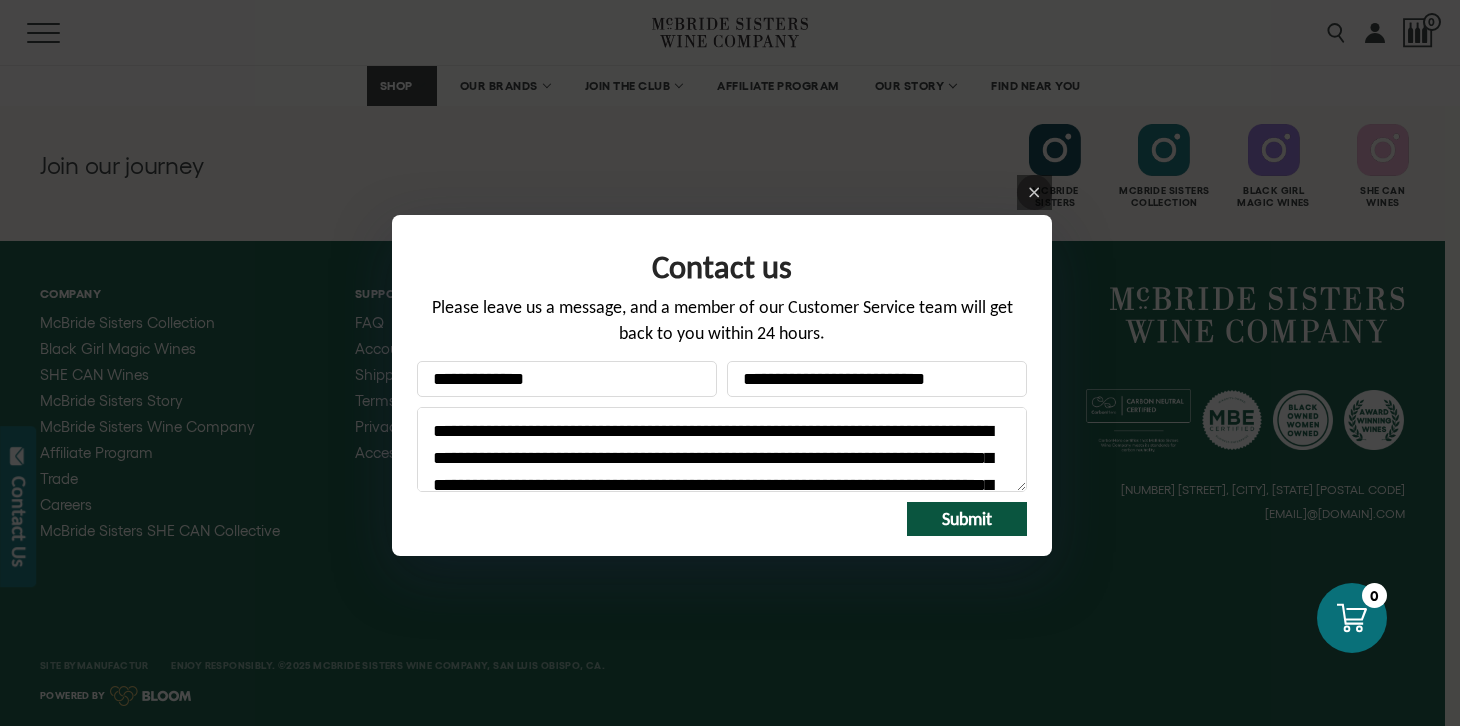 scroll, scrollTop: 91, scrollLeft: 0, axis: vertical 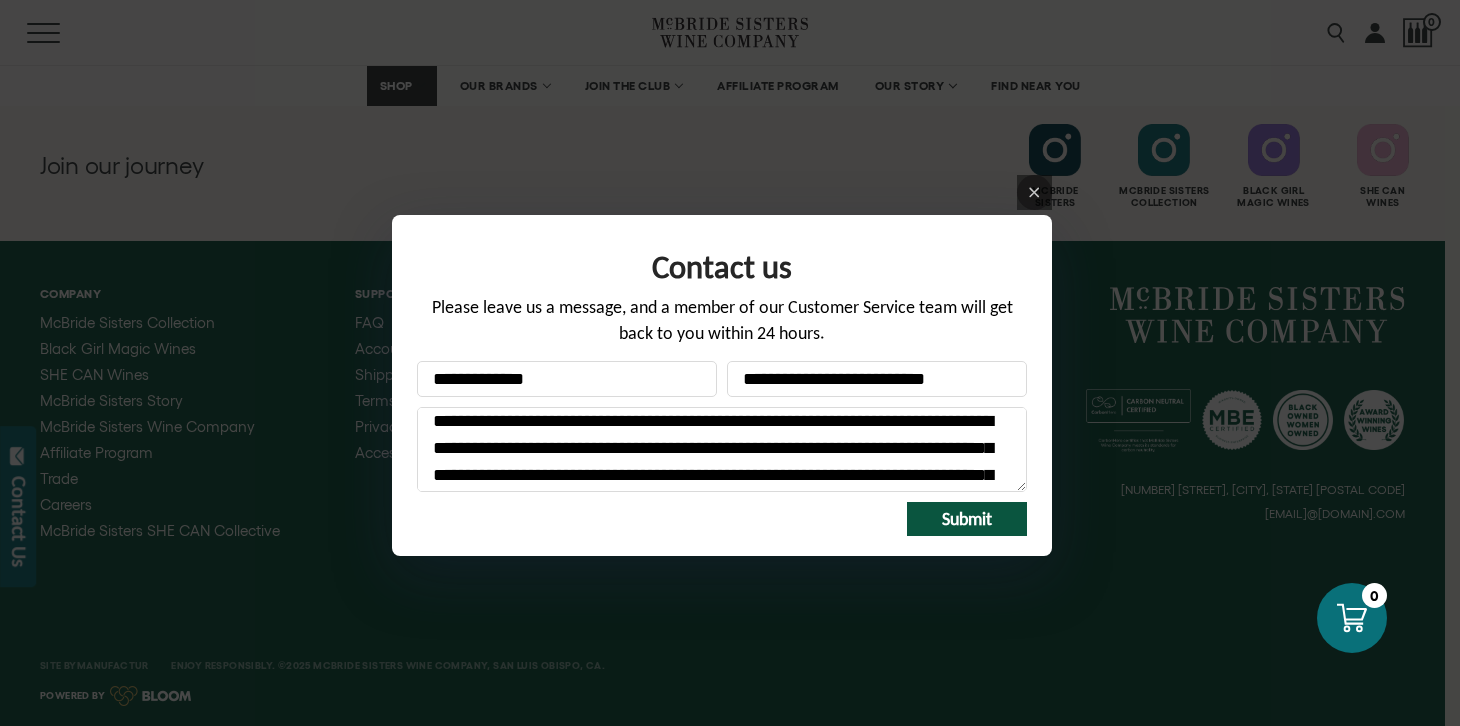 click on "**********" 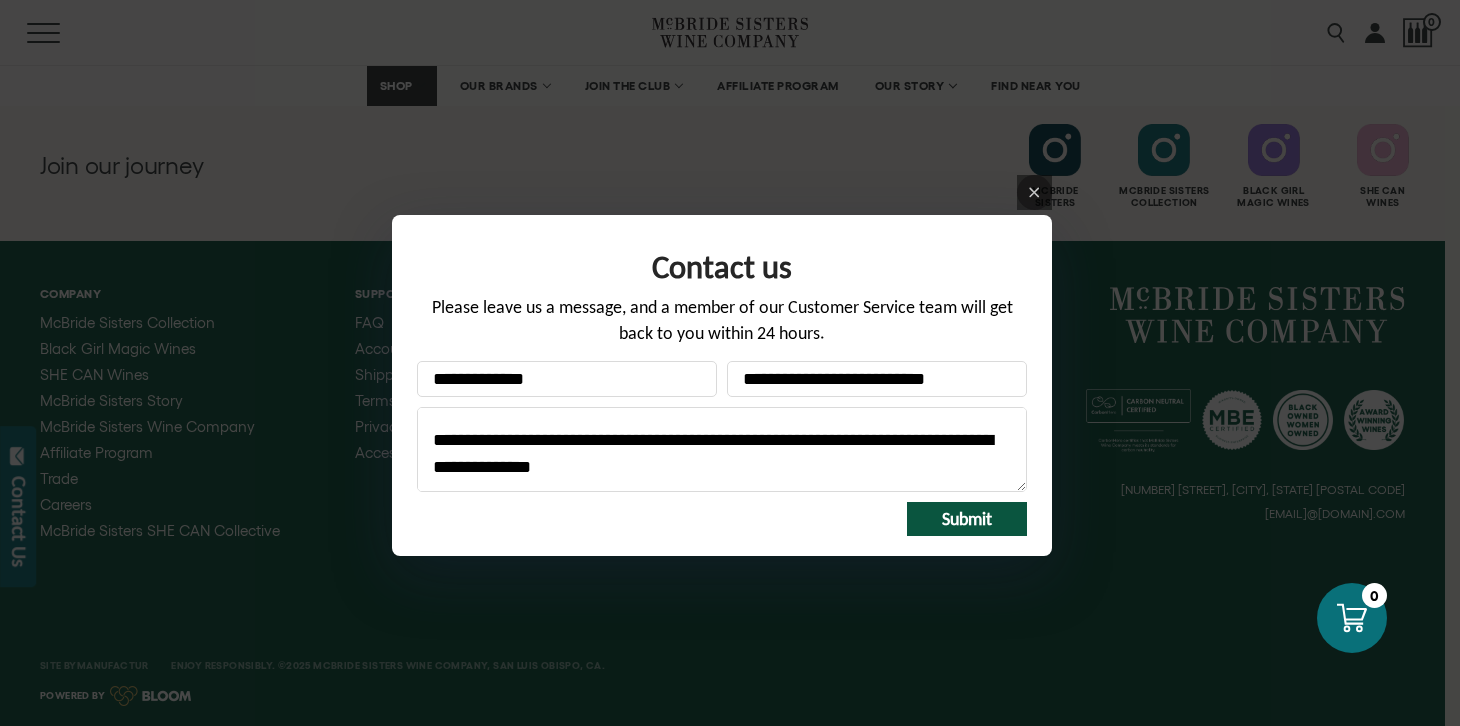 scroll, scrollTop: 72, scrollLeft: 0, axis: vertical 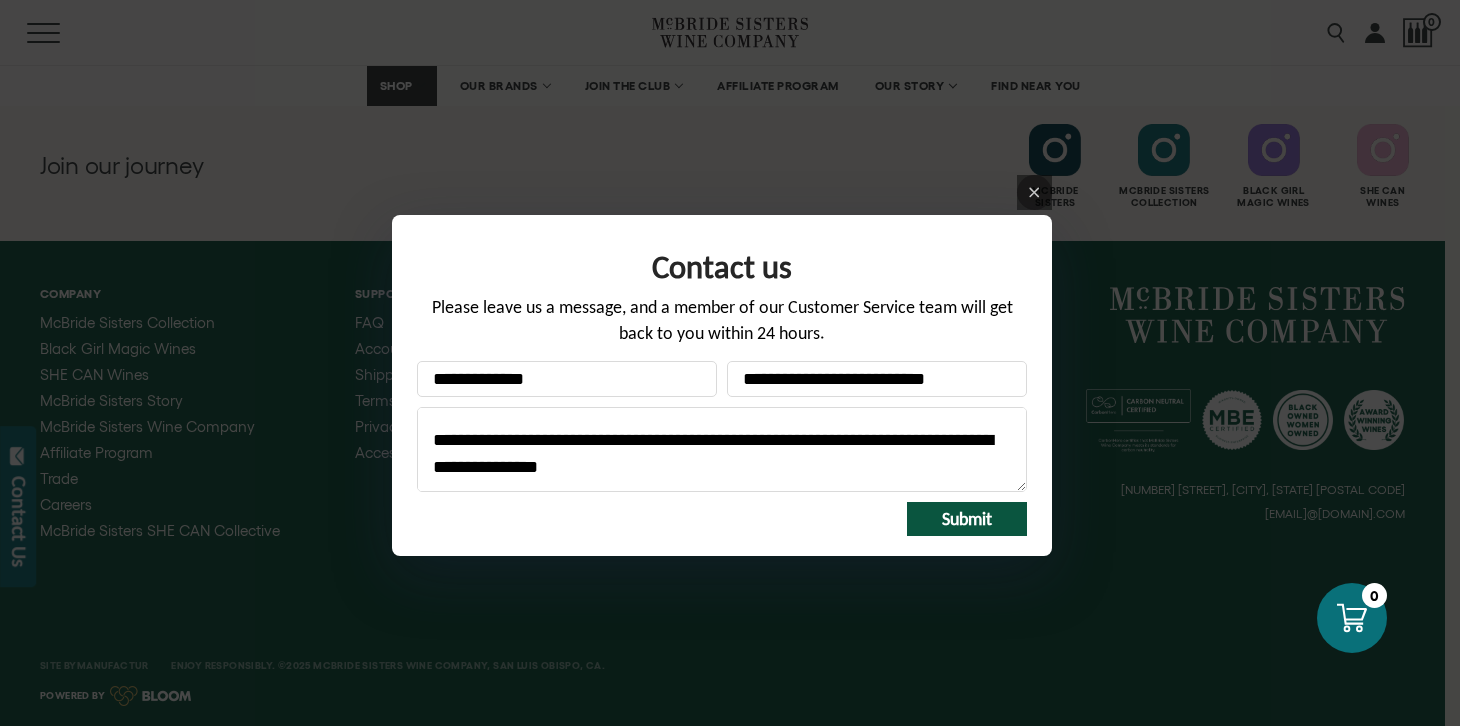 paste on "**********" 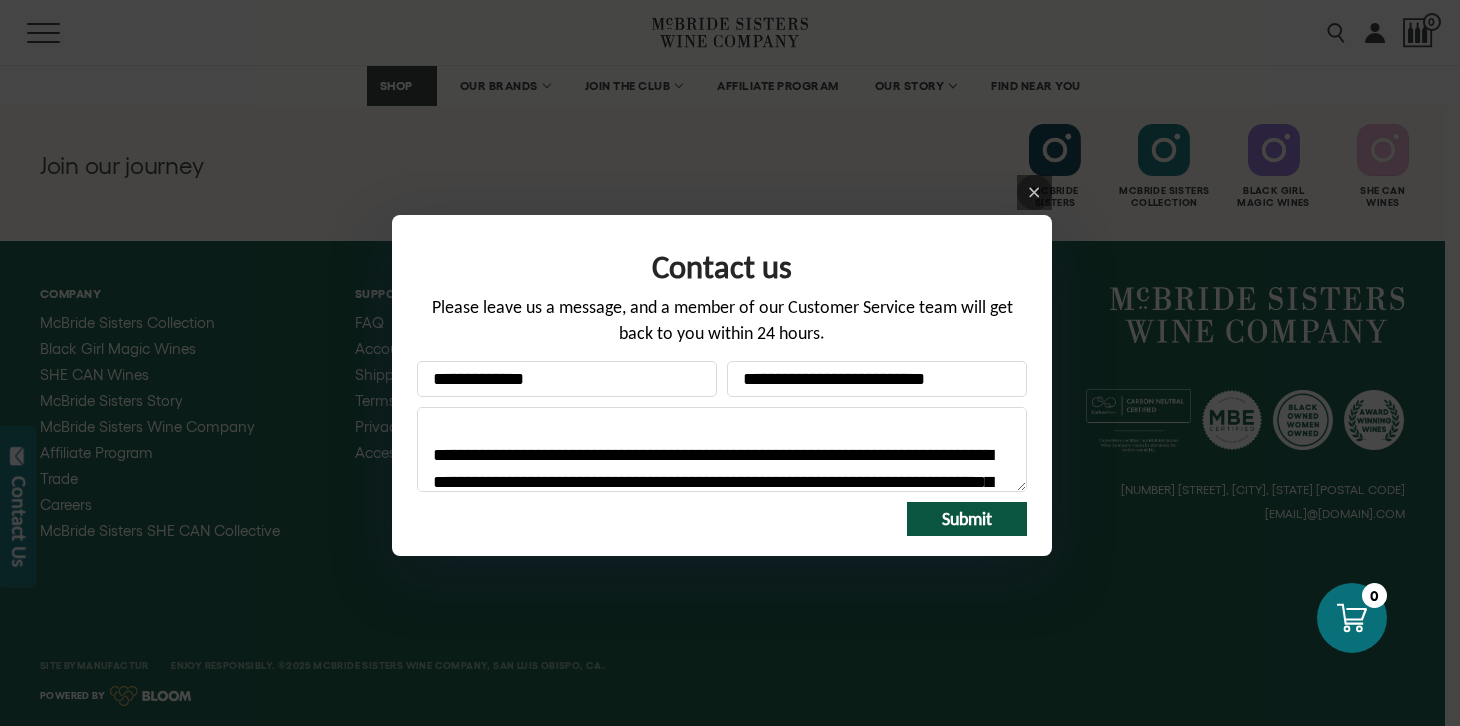 scroll, scrollTop: 73, scrollLeft: 0, axis: vertical 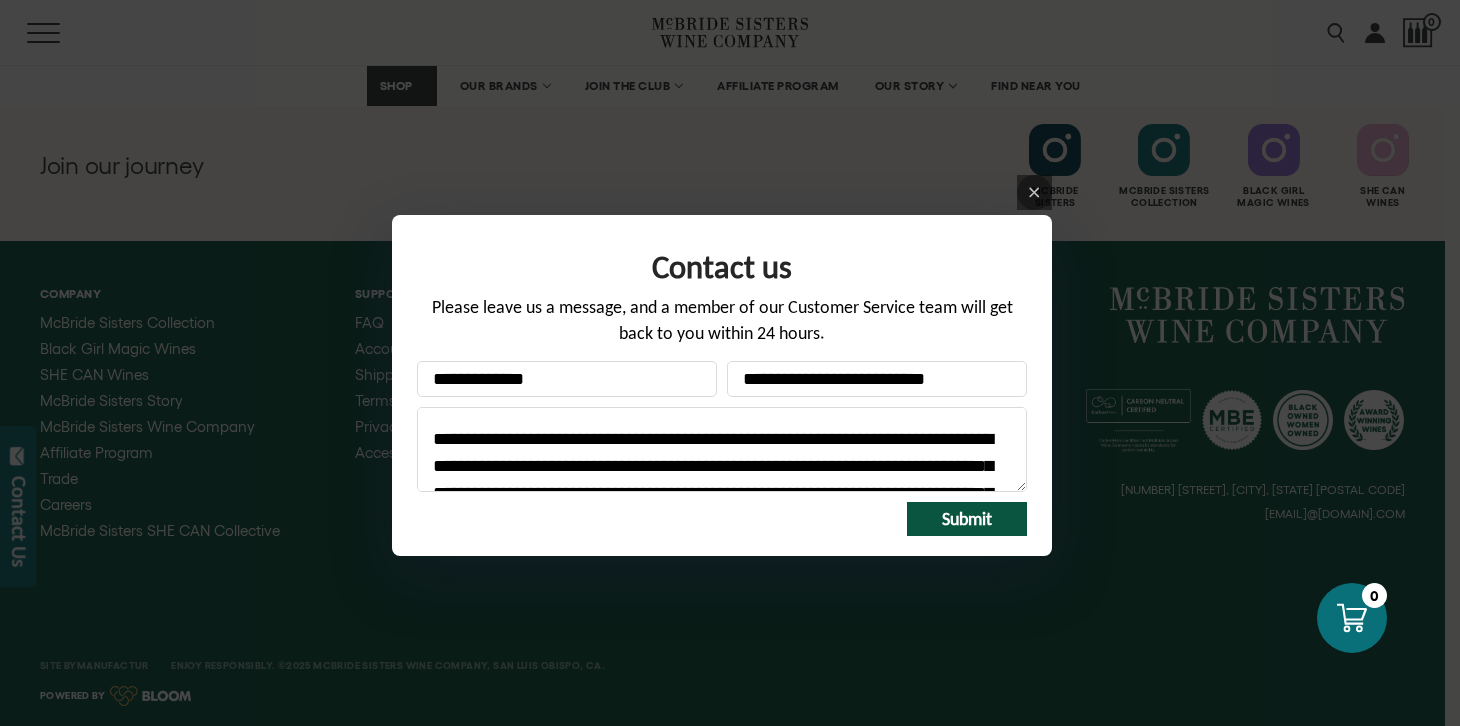 click on "**********" 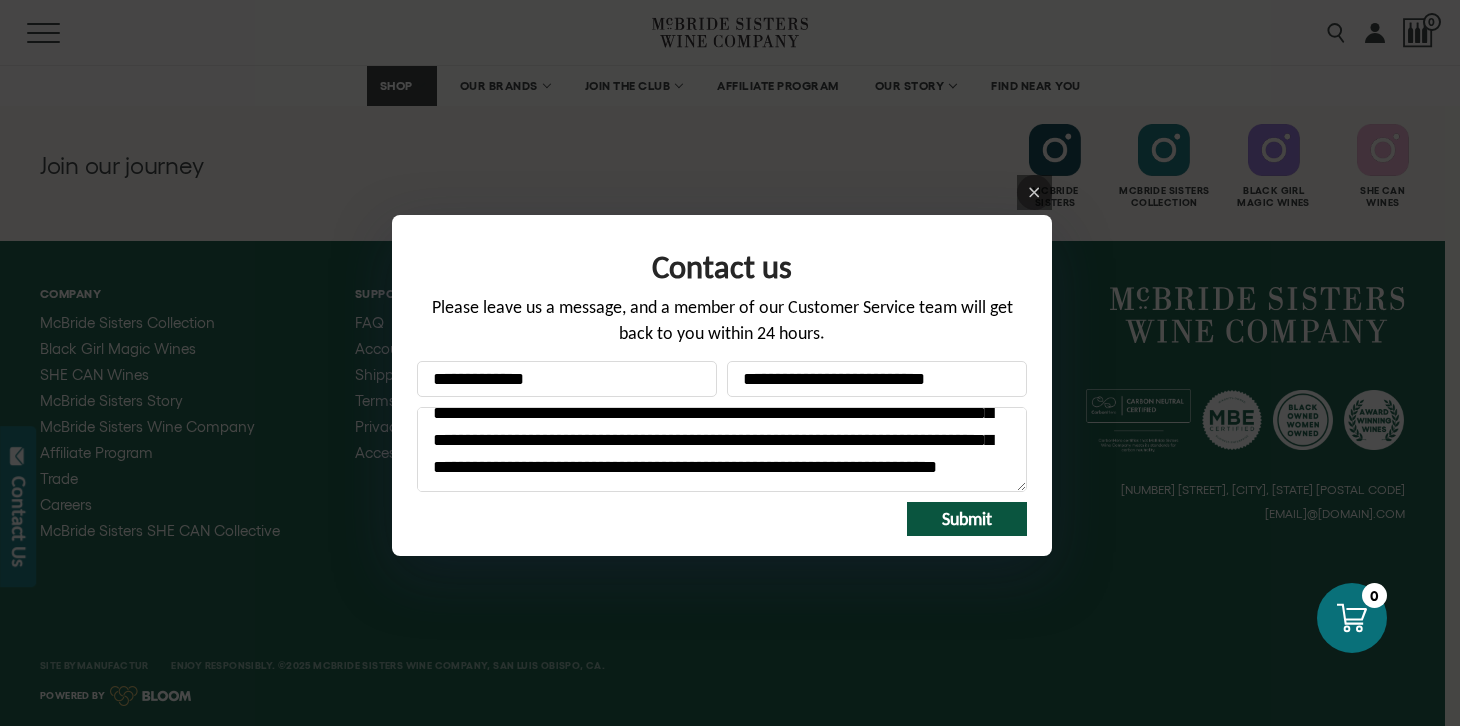 scroll, scrollTop: 244, scrollLeft: 0, axis: vertical 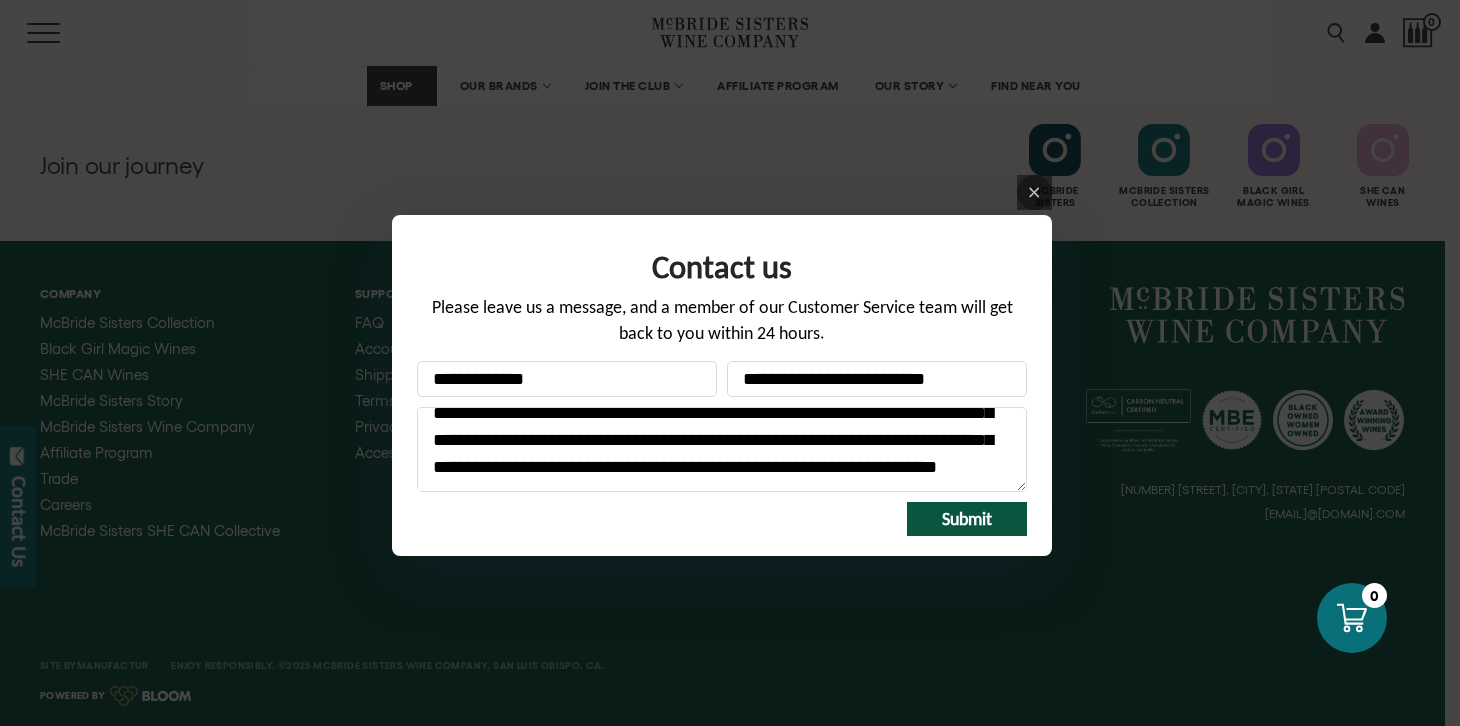 click on "**********" 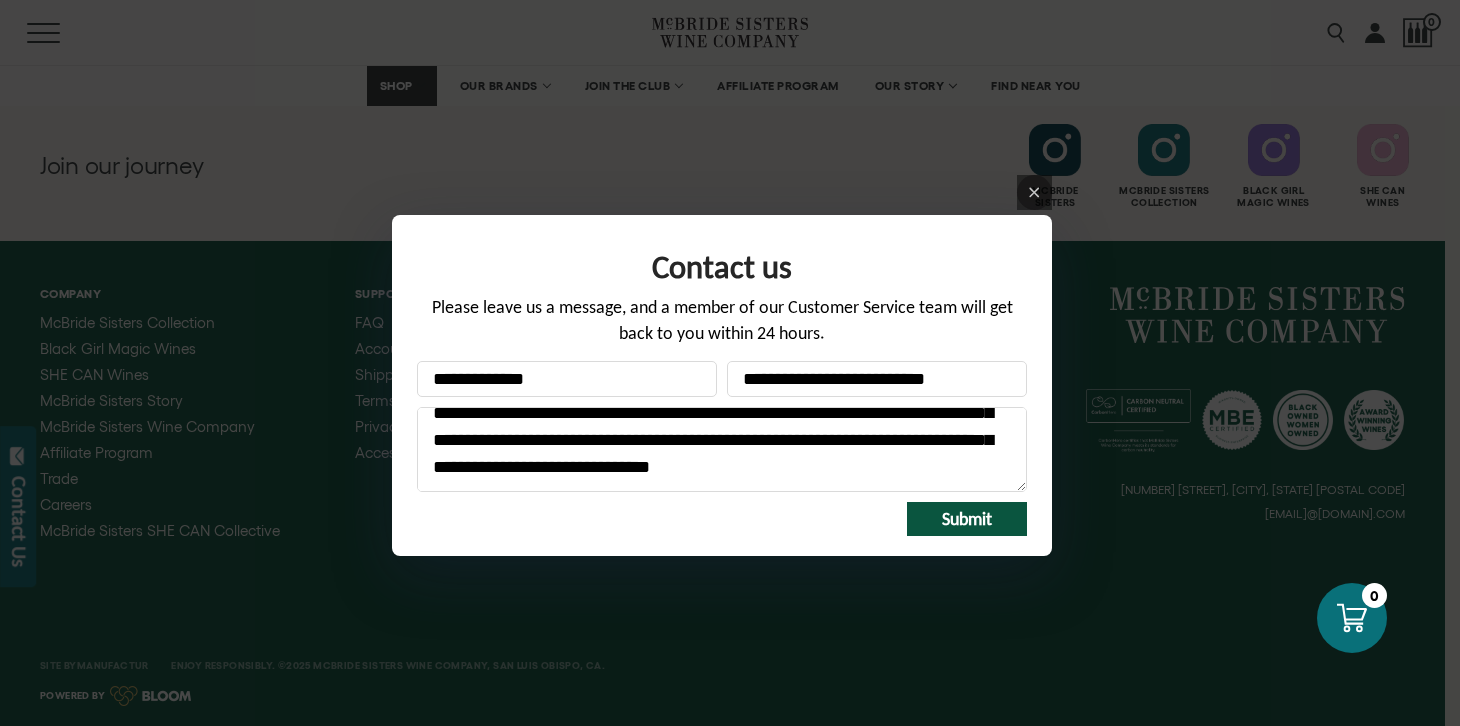 type on "**********" 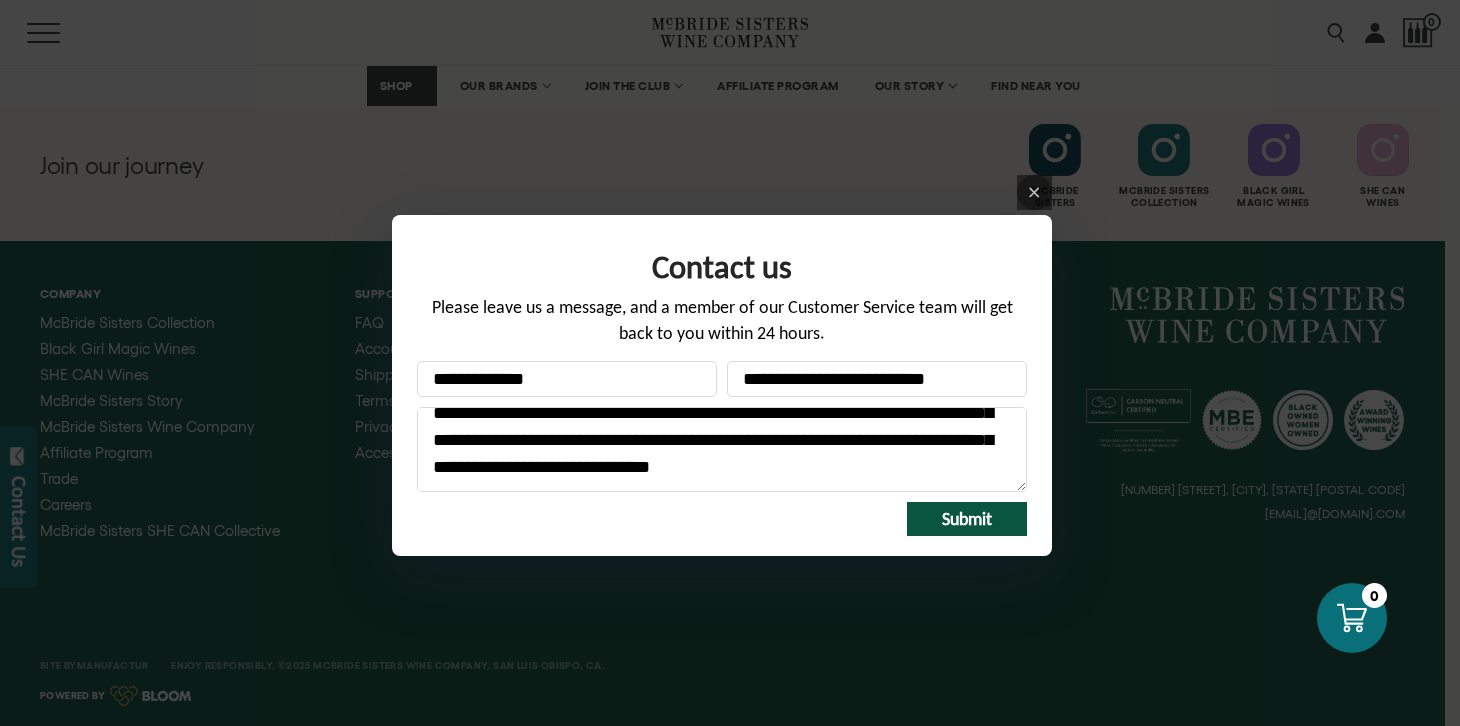 click on "Submit" at bounding box center (967, 519) 